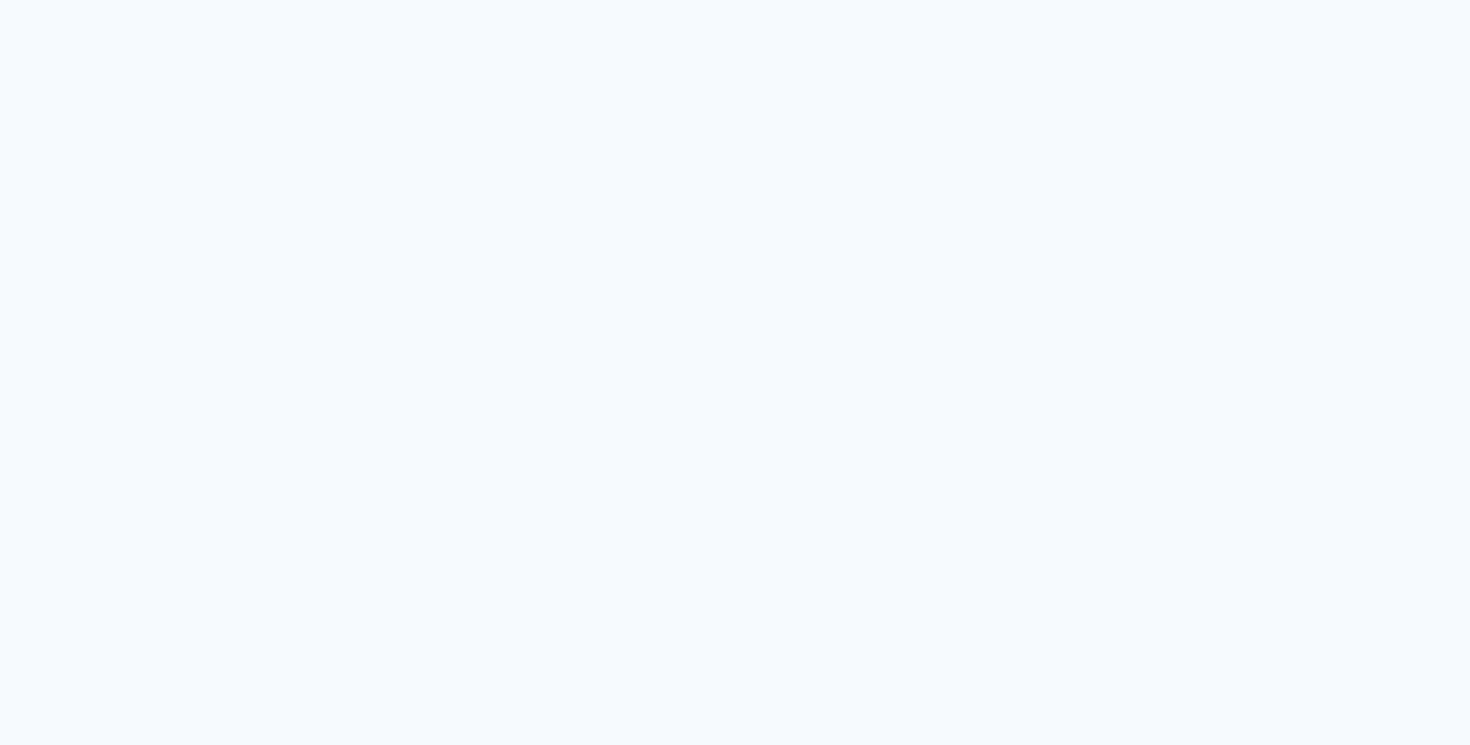 scroll, scrollTop: 0, scrollLeft: 0, axis: both 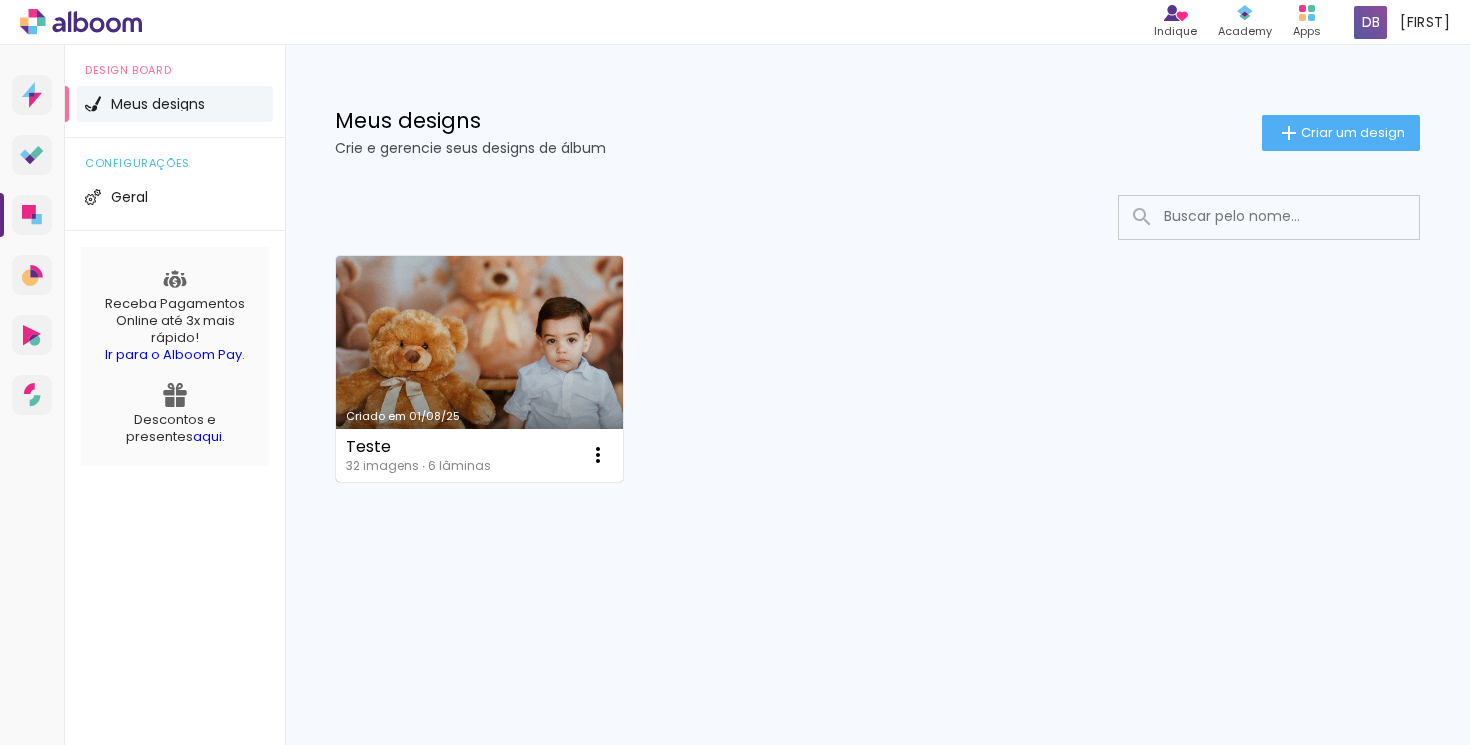 click on "Criado em 01/08/25" at bounding box center [479, 369] 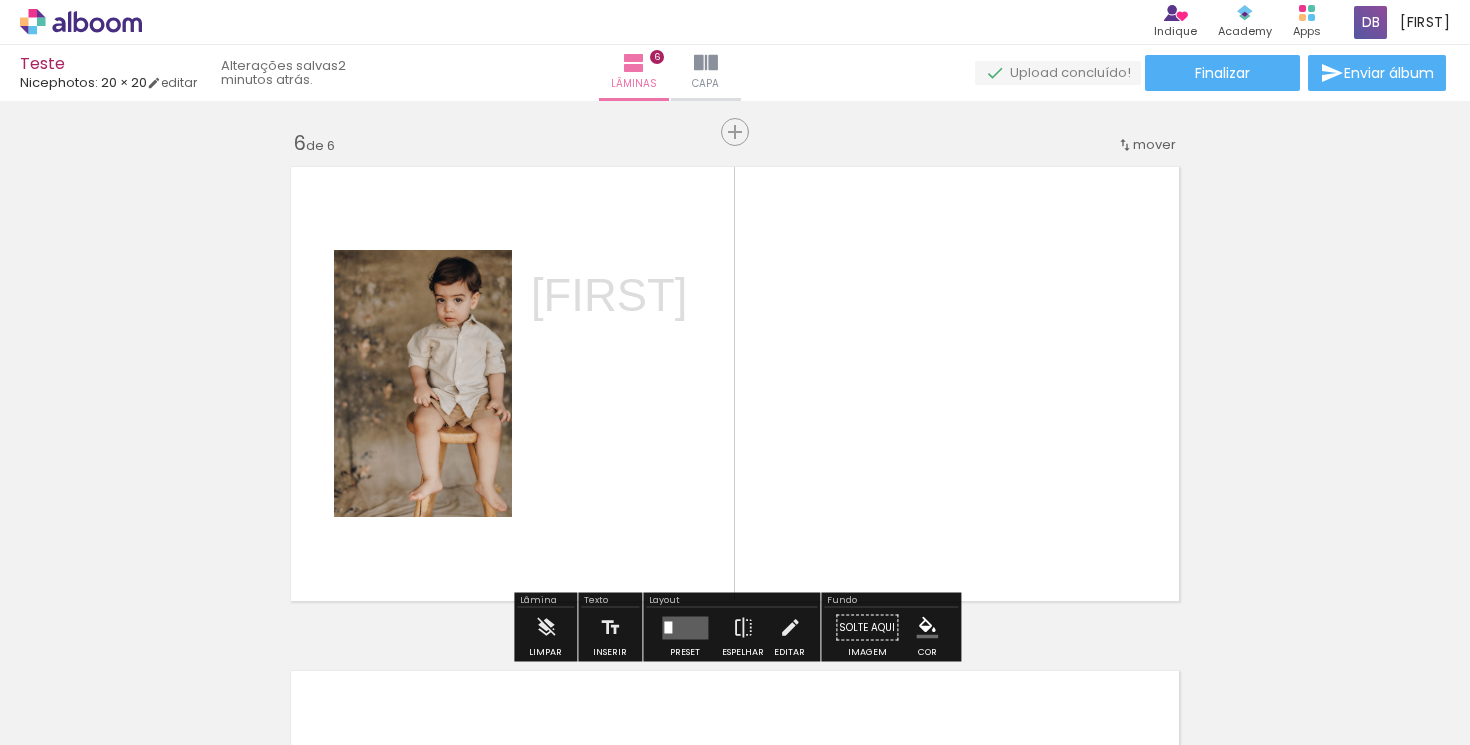 scroll, scrollTop: 2508, scrollLeft: 0, axis: vertical 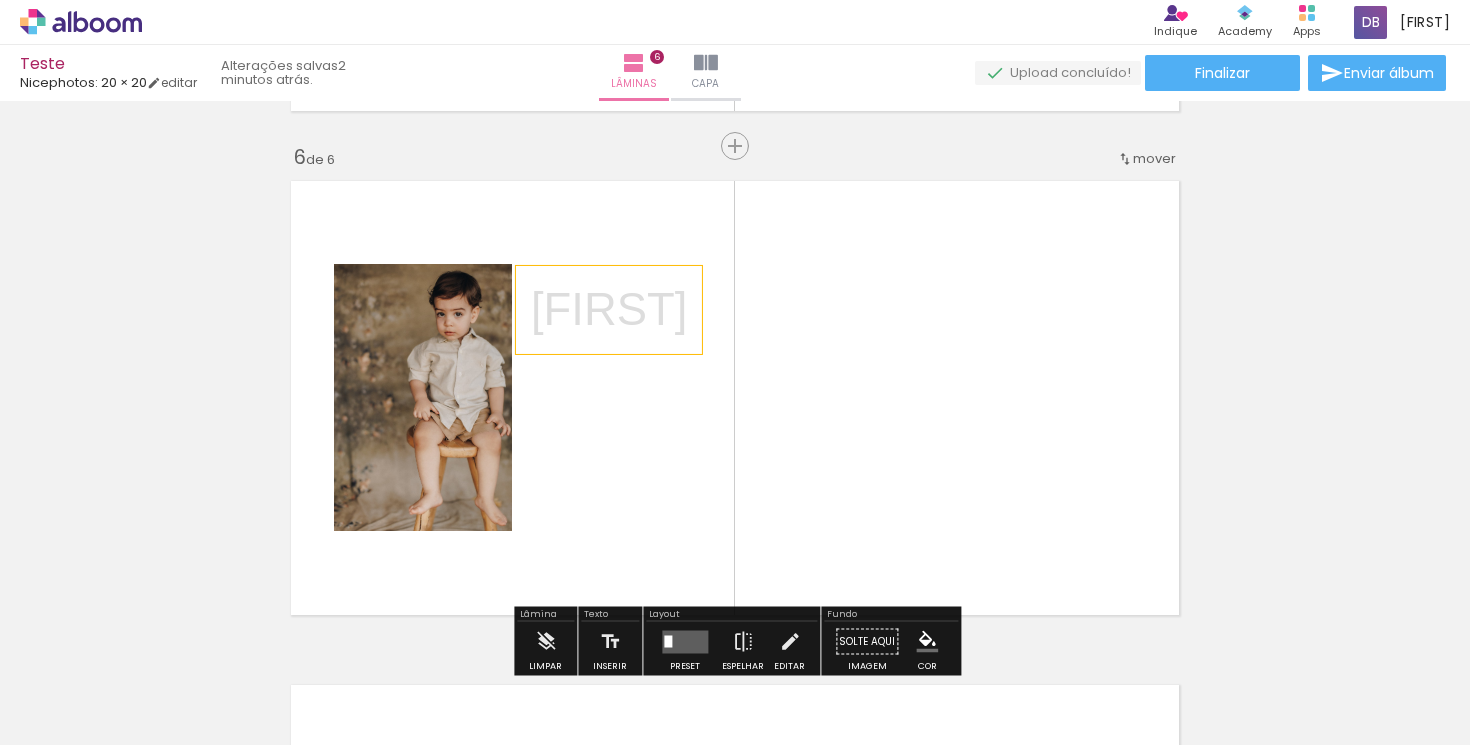 click on "Matteo" at bounding box center (609, 310) 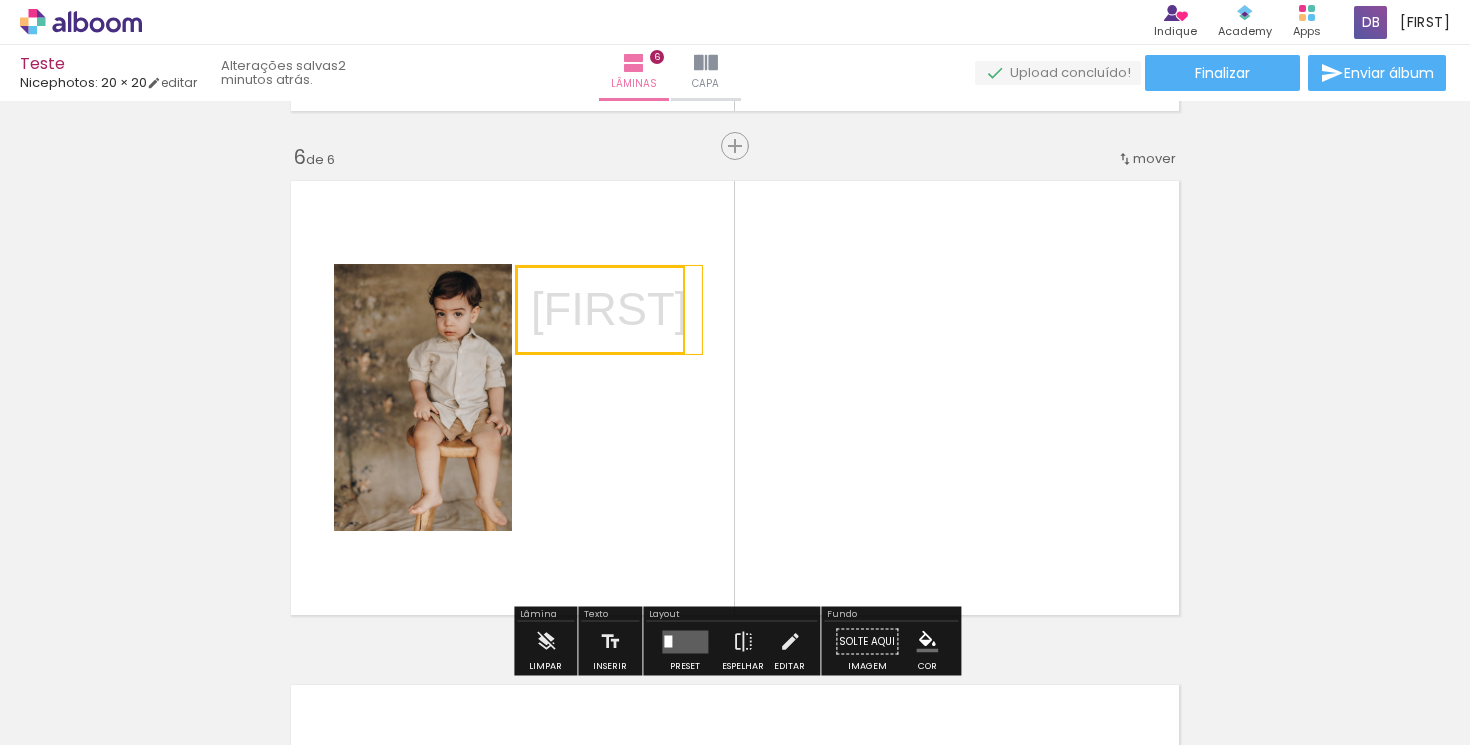 click at bounding box center (600, 310) 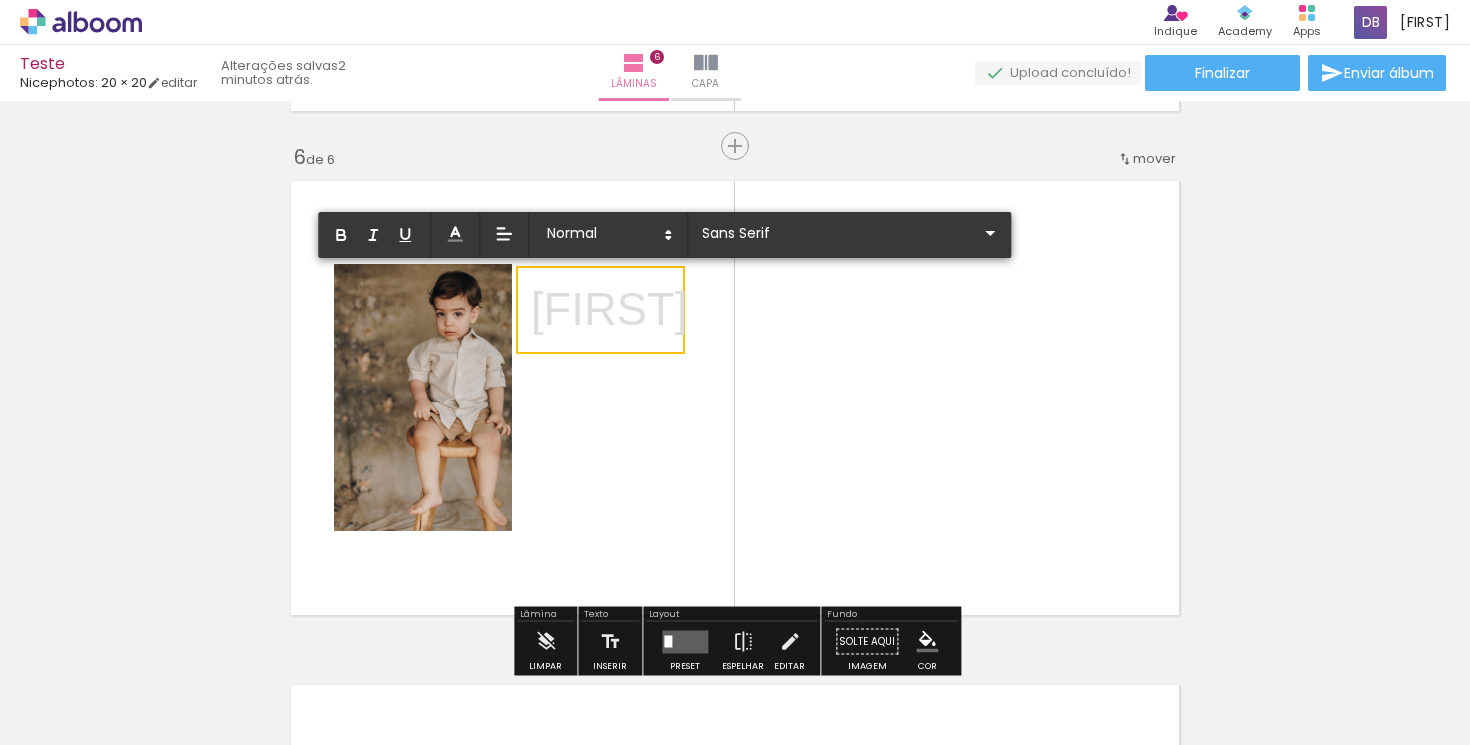 click on "Matteo" at bounding box center (609, 310) 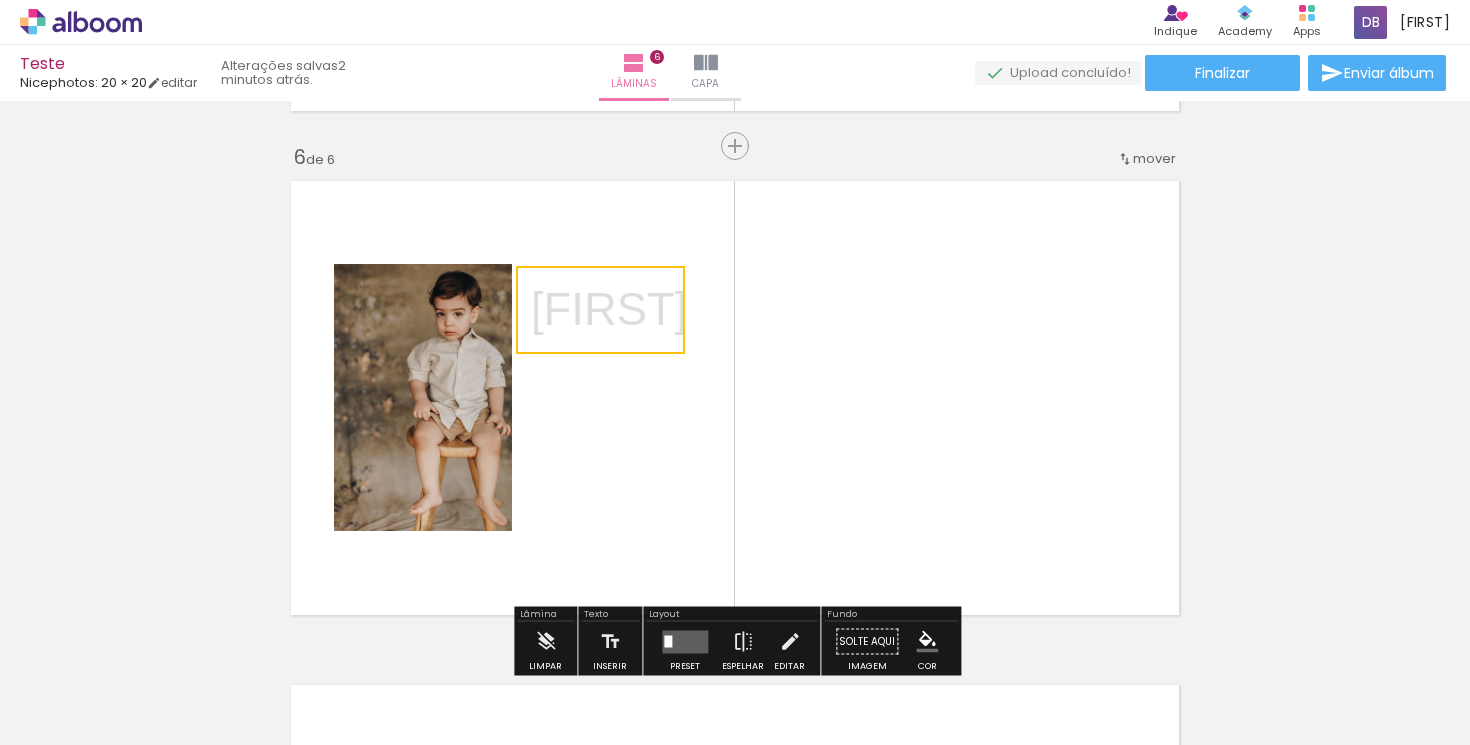 click at bounding box center [600, 310] 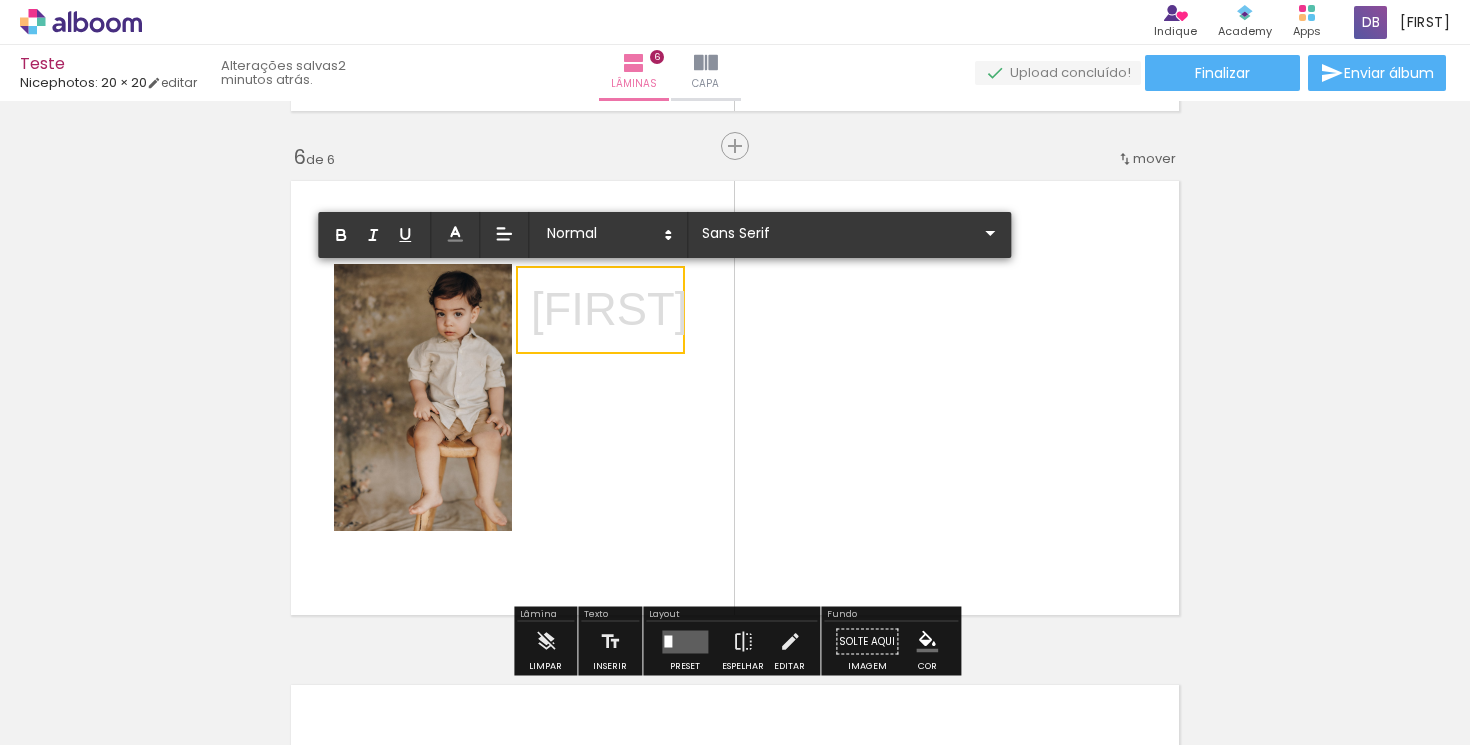 click on "0,5 cm 1 cm 1,5 cm 2 cm 2,5 cm 3 cm 3,5 cm 4 cm 5 cm 6 cm 7 cm 8 cm" at bounding box center [664, 235] 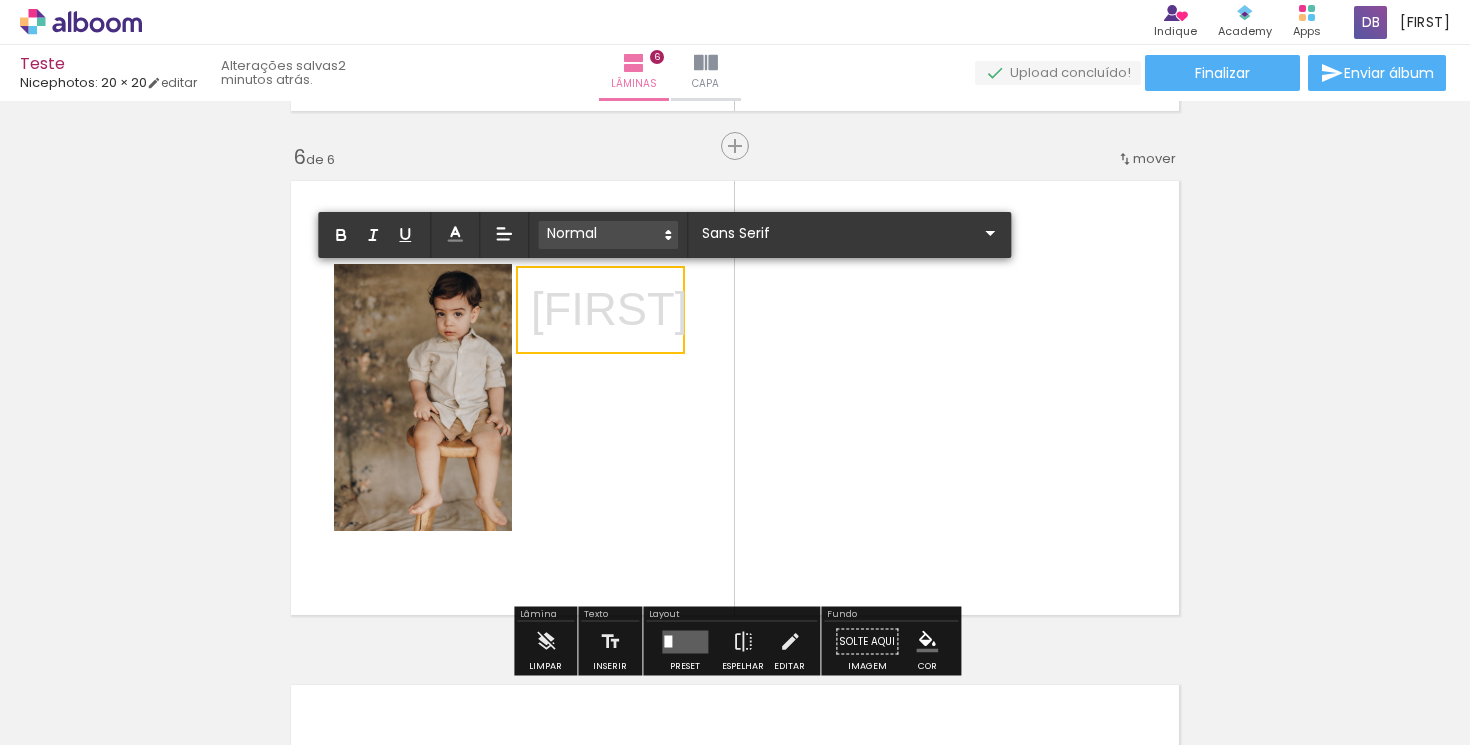 click at bounding box center (608, 235) 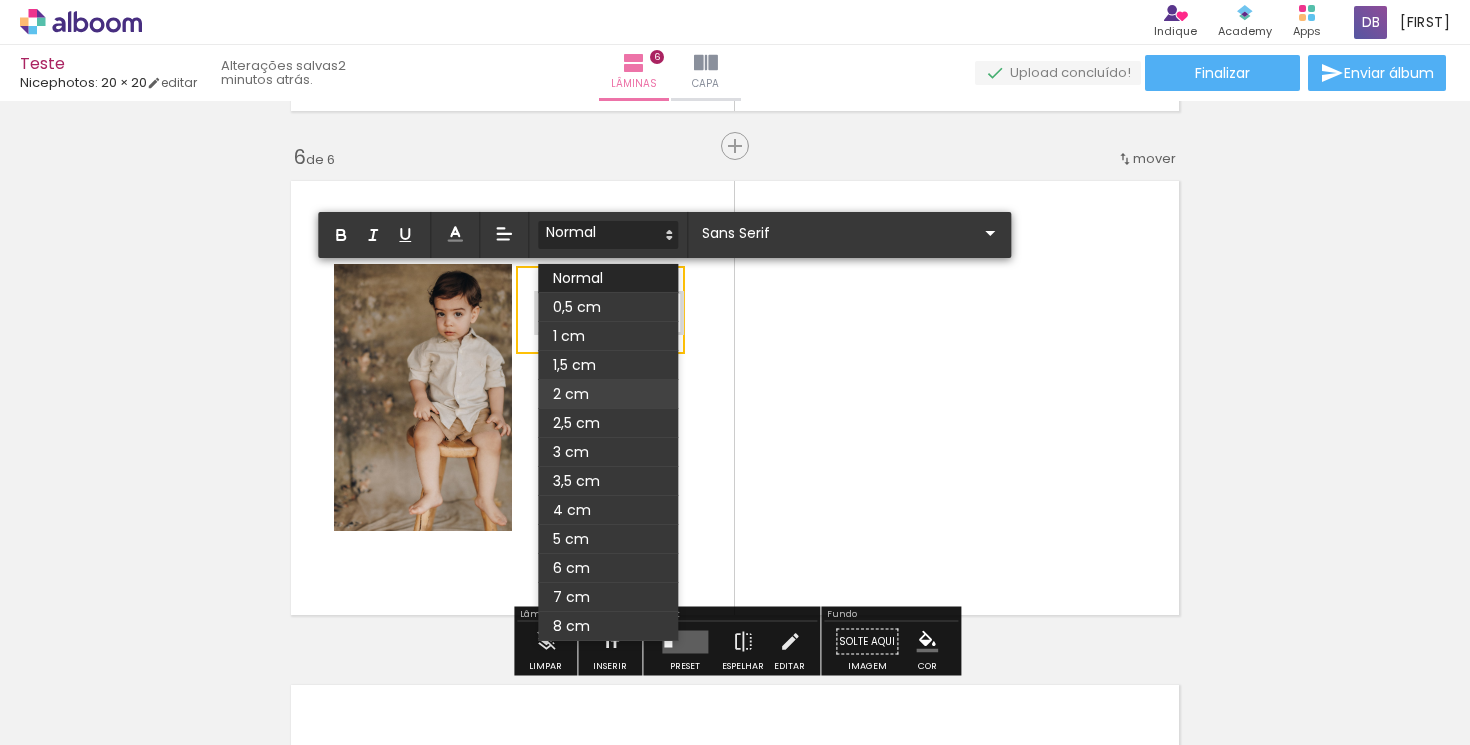 click at bounding box center [608, 394] 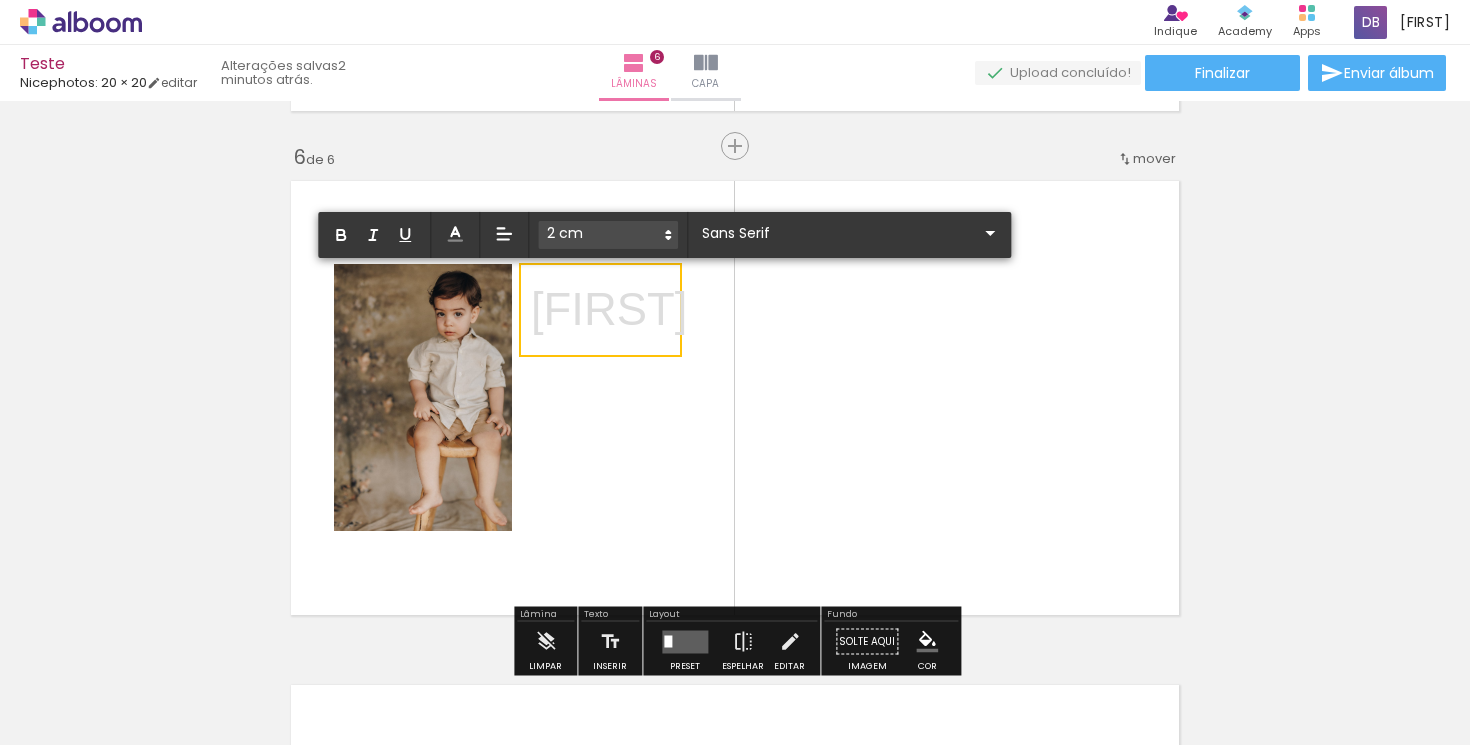 click on "Matteo" at bounding box center [609, 309] 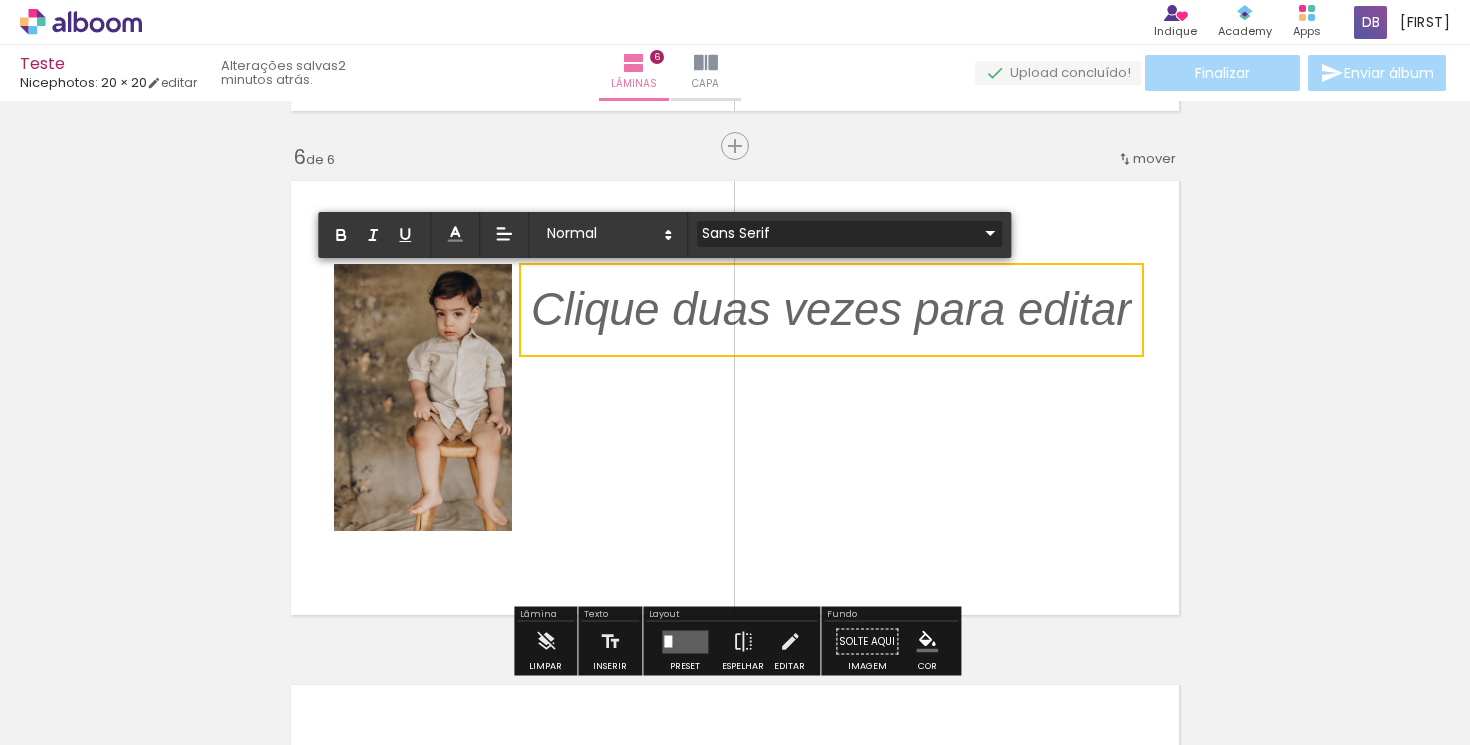 click on "Sans Serif" at bounding box center [849, 233] 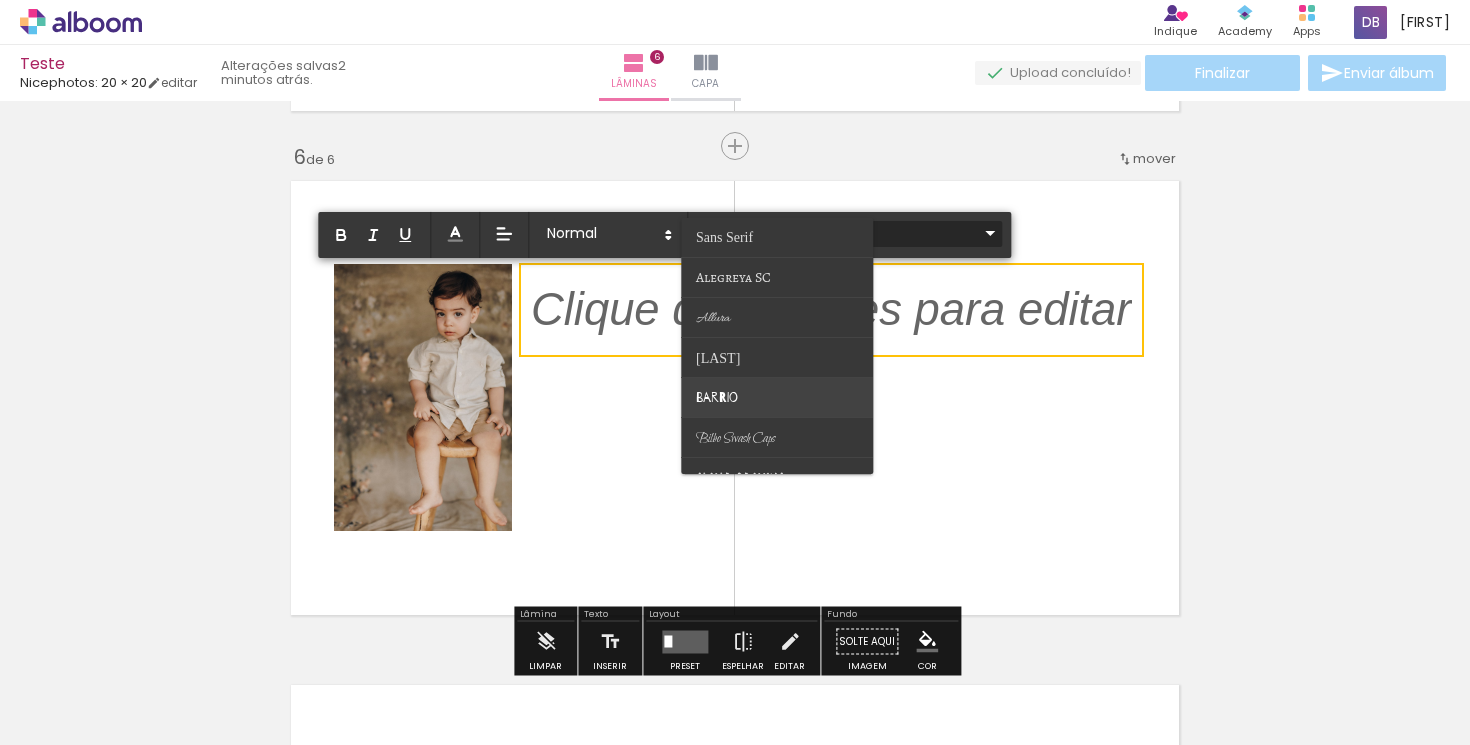click at bounding box center (777, 397) 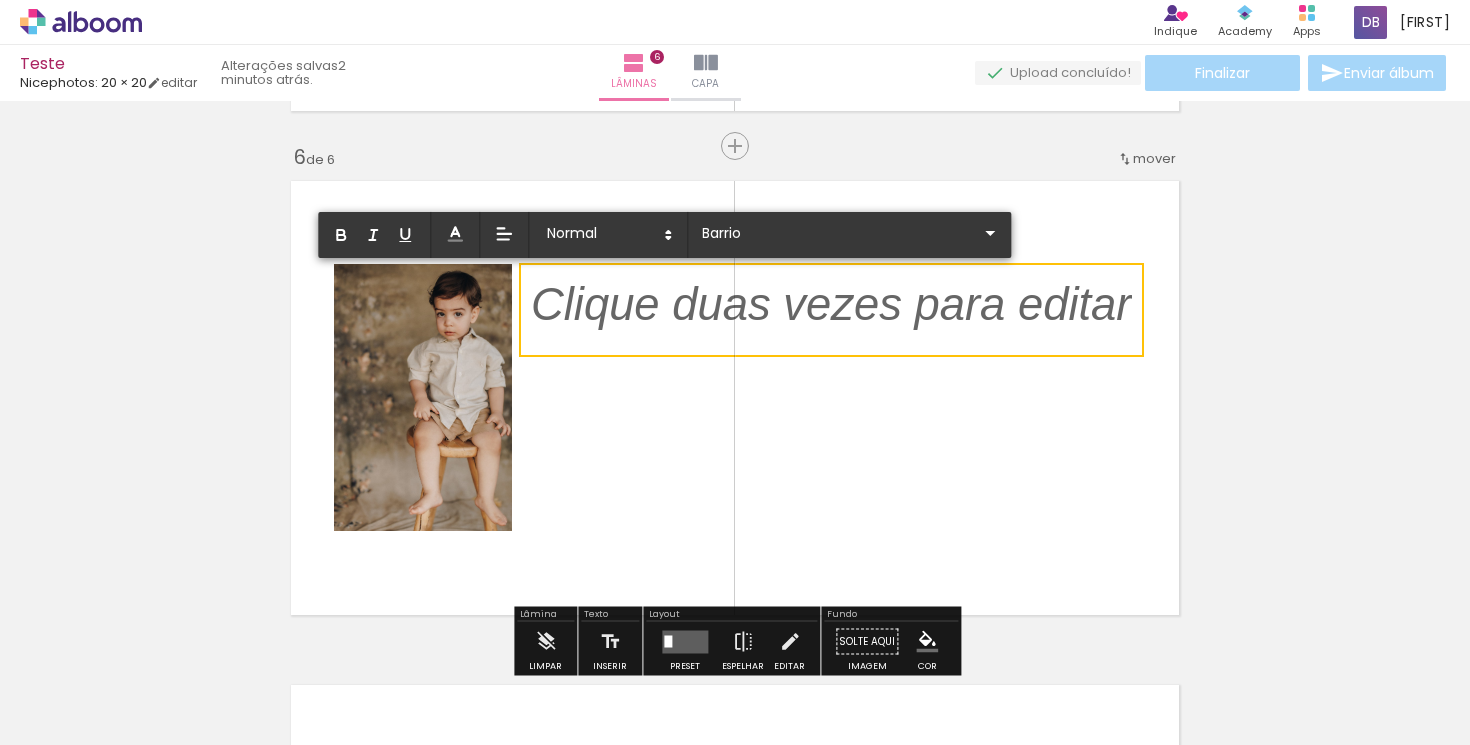 type 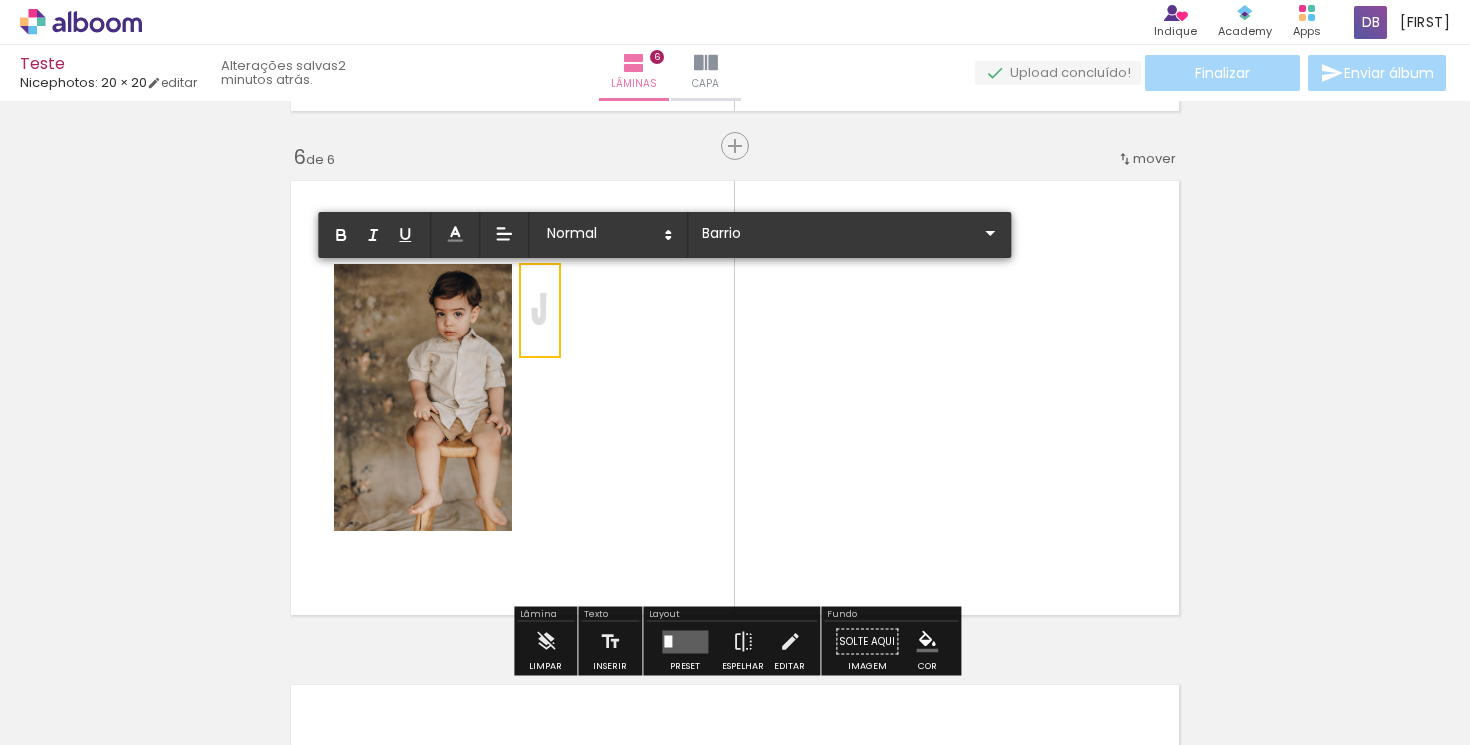 type on "Sans Serif" 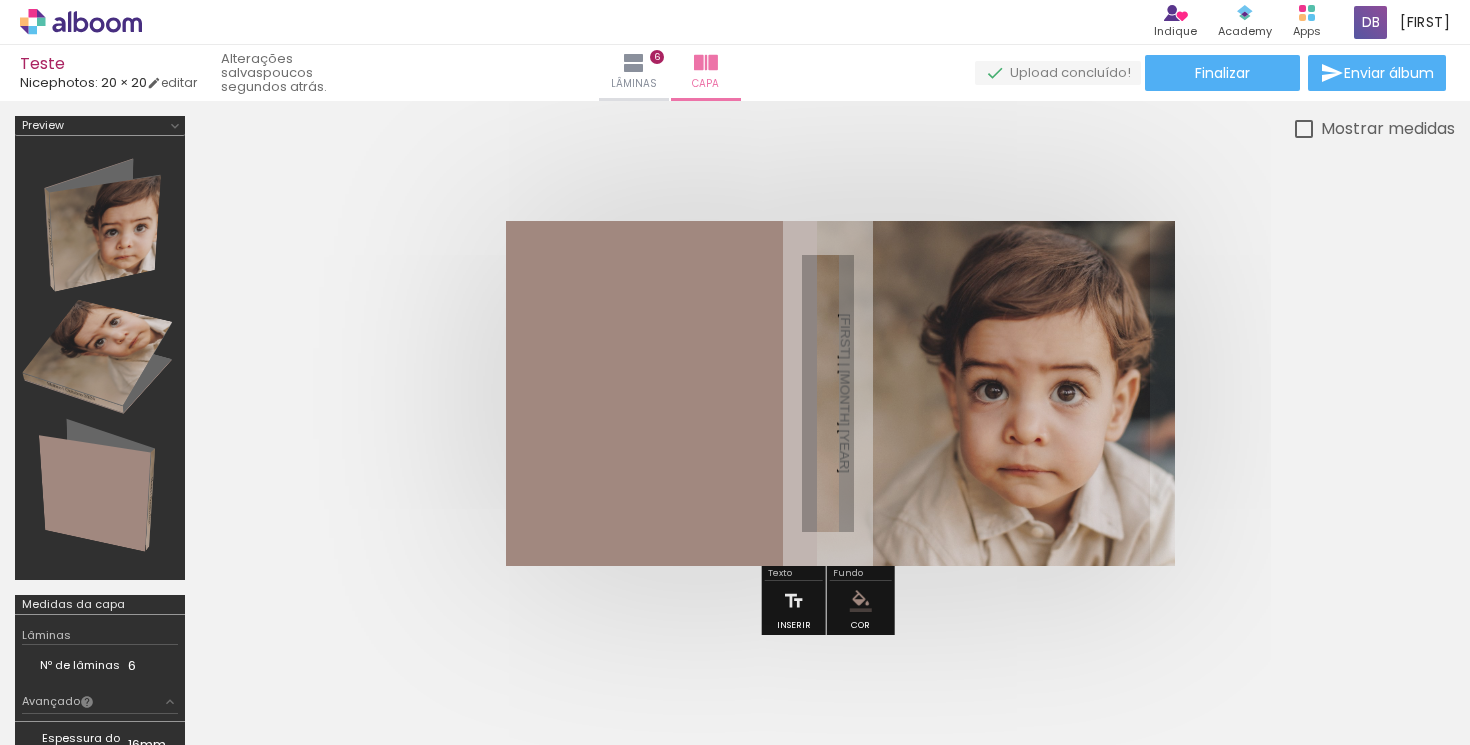 scroll, scrollTop: 0, scrollLeft: 0, axis: both 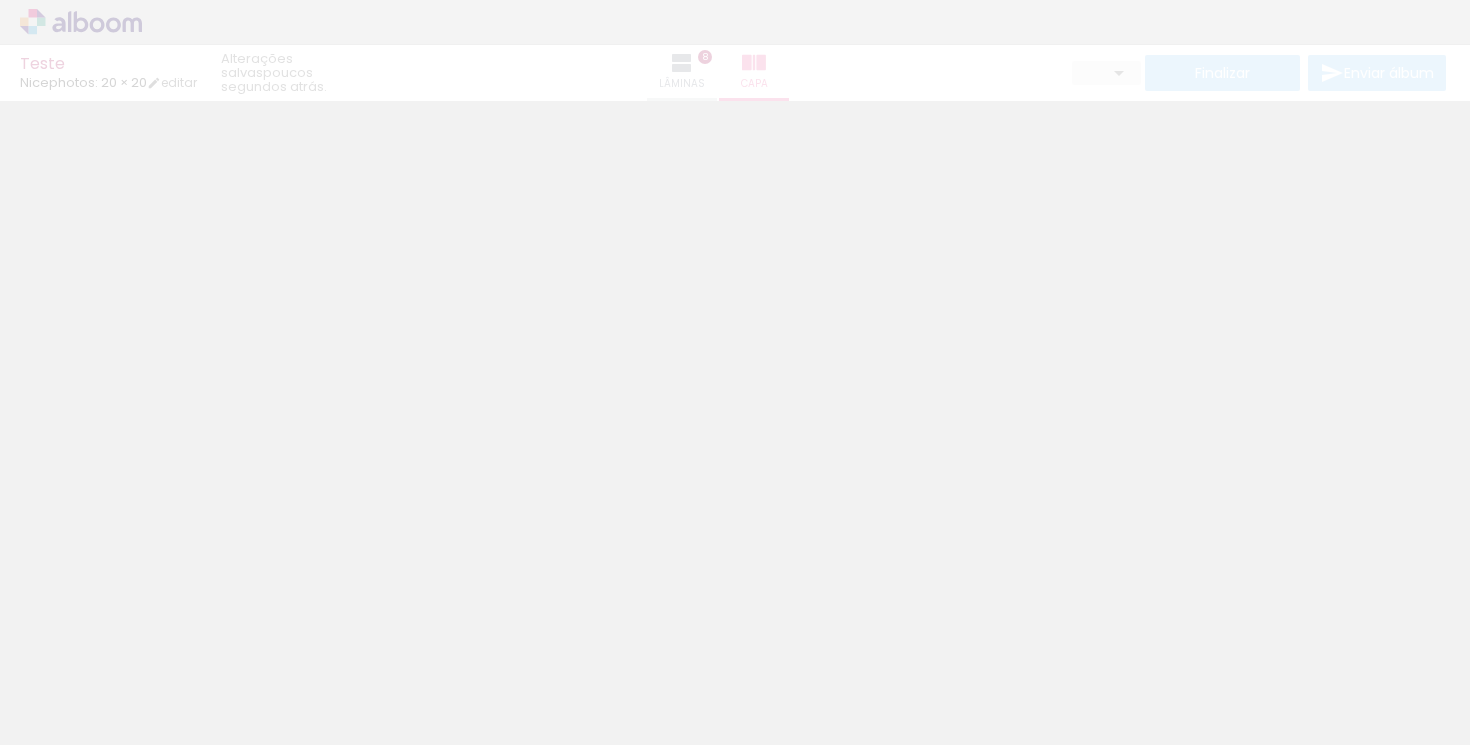 type on "0" 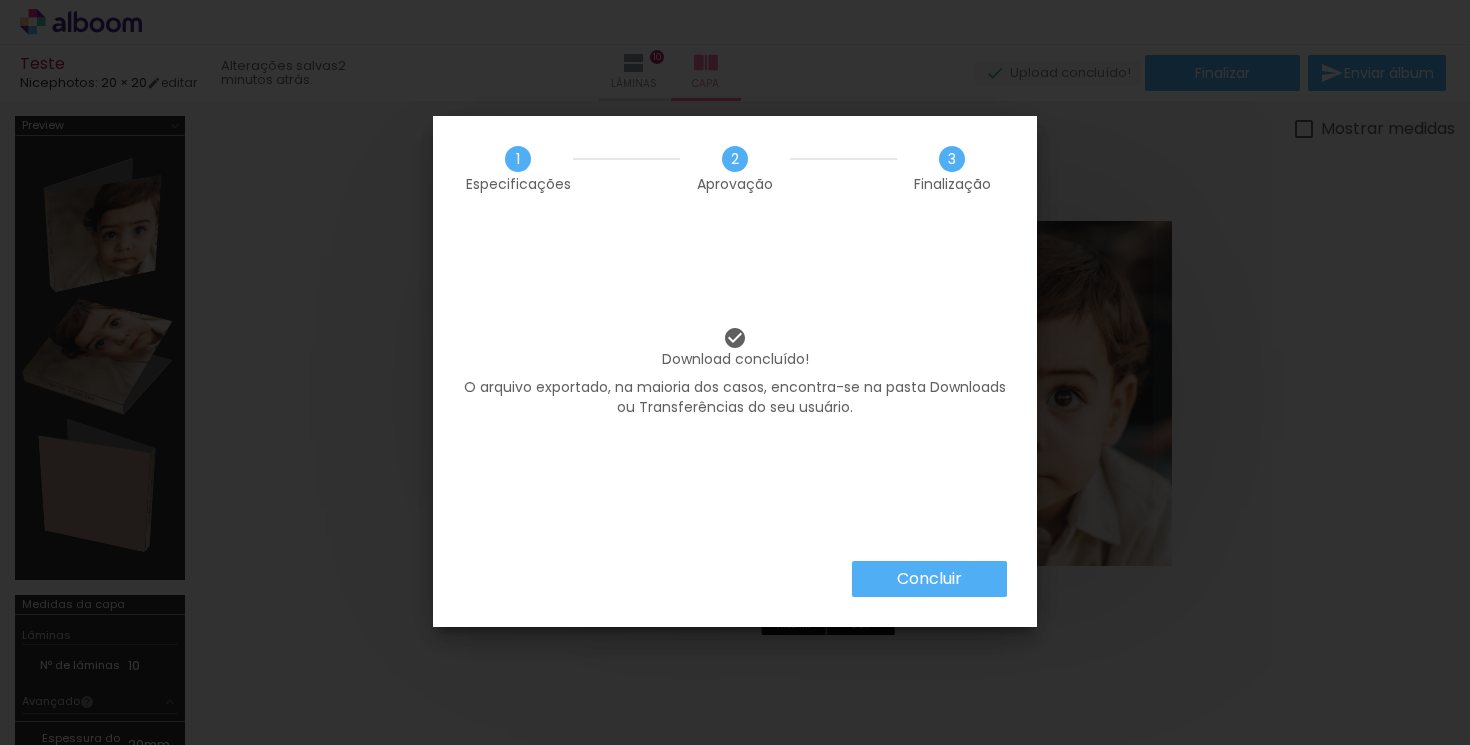 scroll, scrollTop: 0, scrollLeft: 0, axis: both 